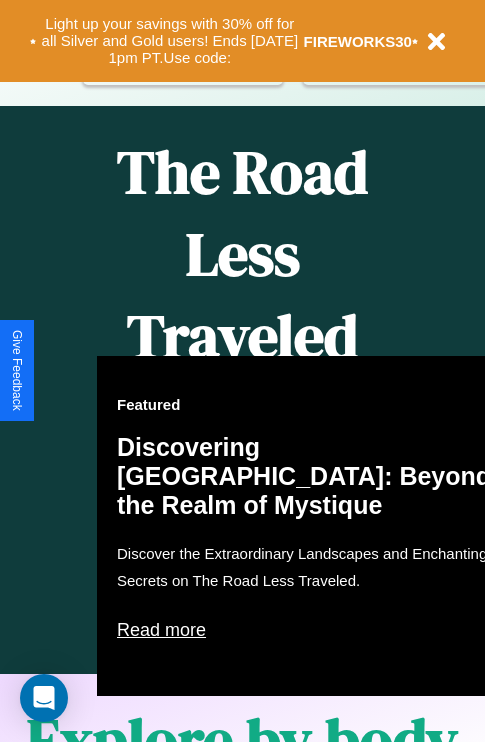 scroll, scrollTop: 0, scrollLeft: 0, axis: both 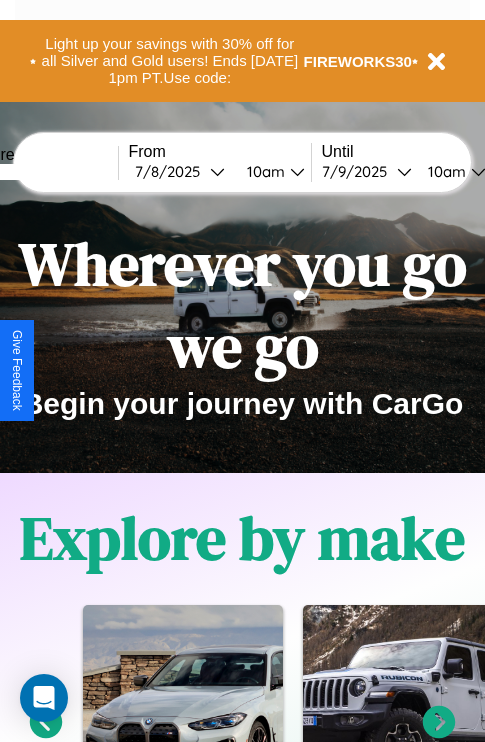 click at bounding box center [43, 172] 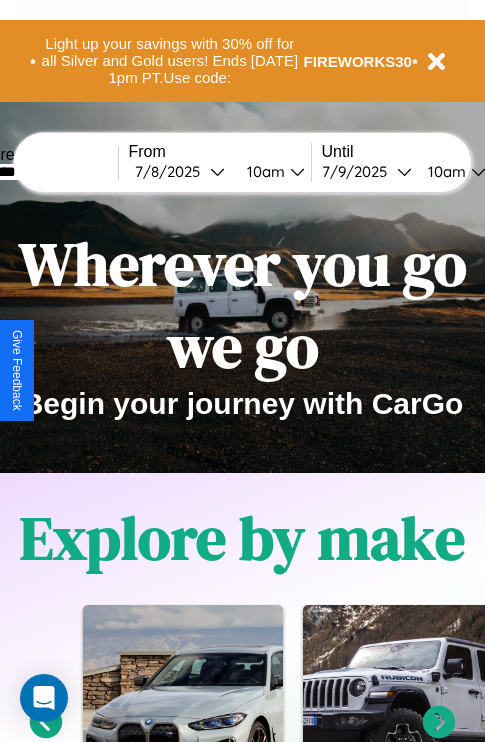 type on "********" 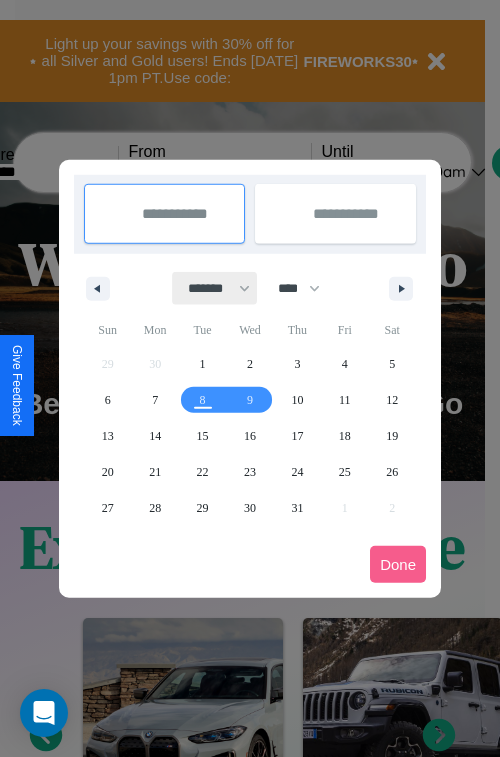 click on "******* ******** ***** ***** *** **** **** ****** ********* ******* ******** ********" at bounding box center [215, 288] 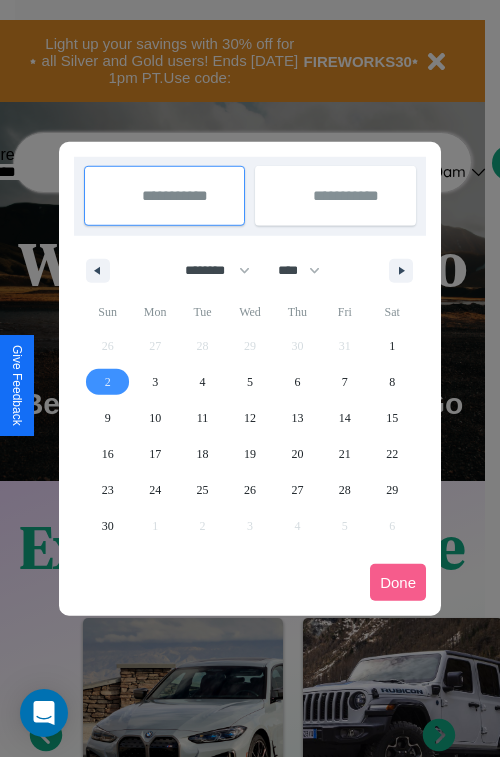 click on "2" at bounding box center [108, 382] 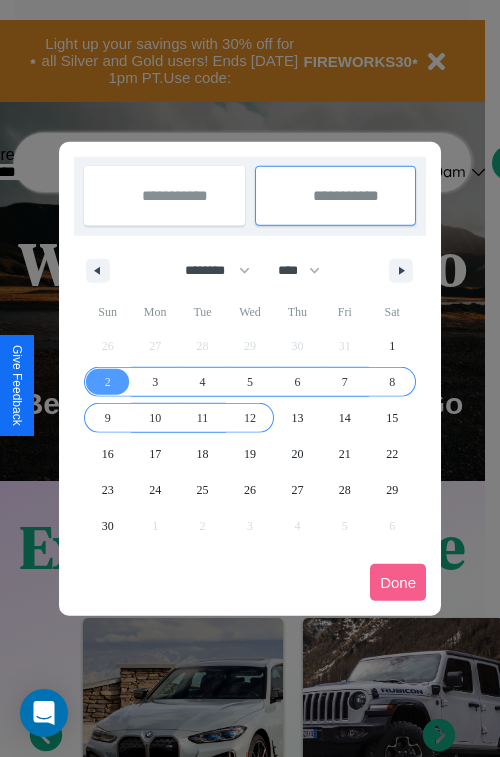 click on "12" at bounding box center [250, 418] 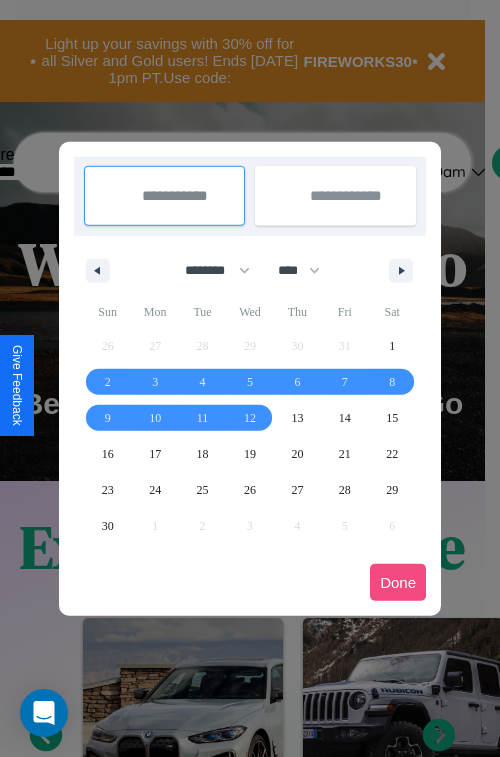 click on "Done" at bounding box center (398, 582) 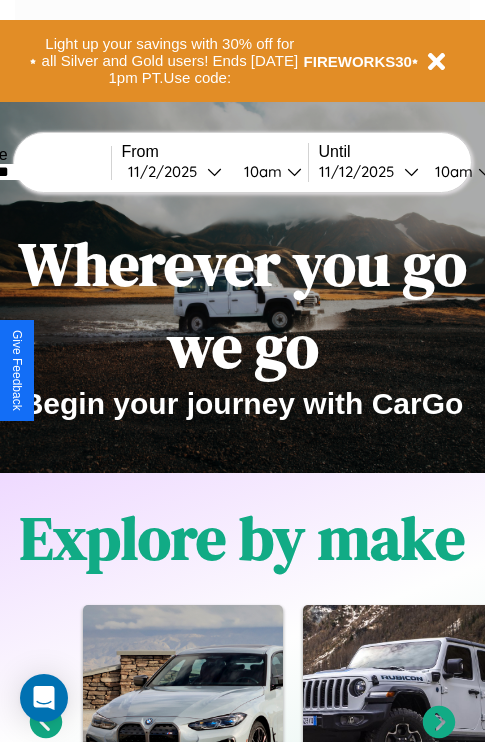 click on "10am" at bounding box center [260, 171] 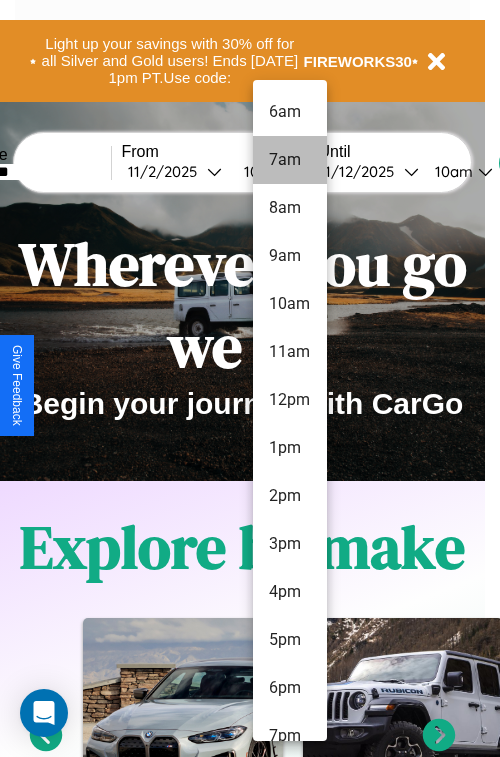 click on "7am" at bounding box center [290, 160] 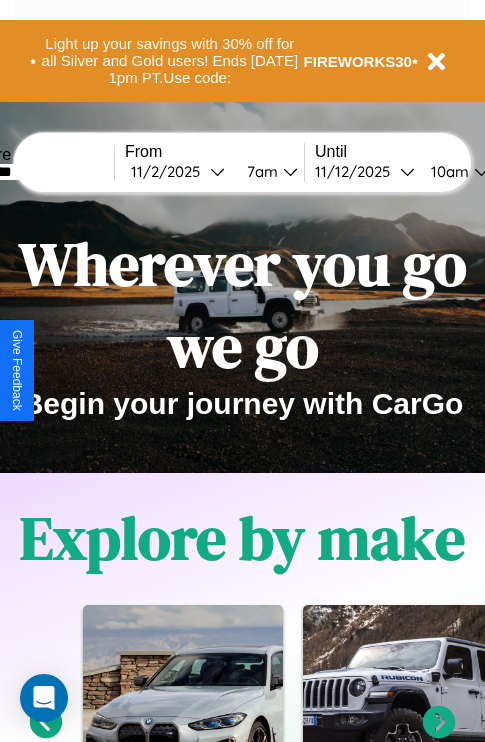 click on "10am" at bounding box center (447, 171) 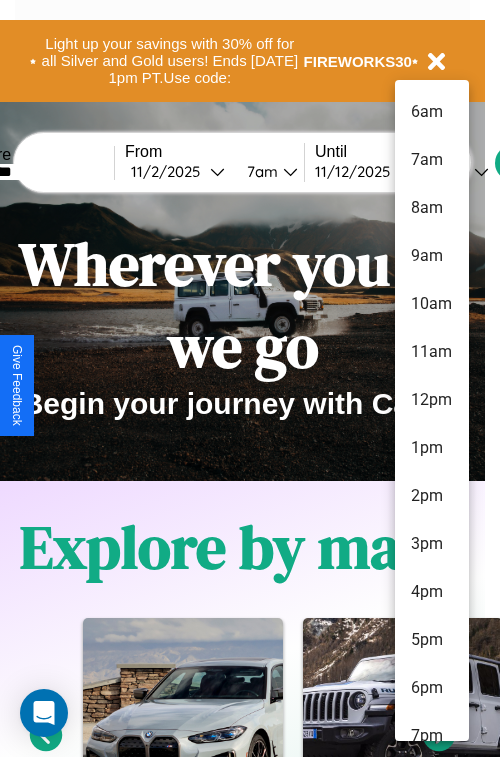 click on "4pm" at bounding box center [432, 592] 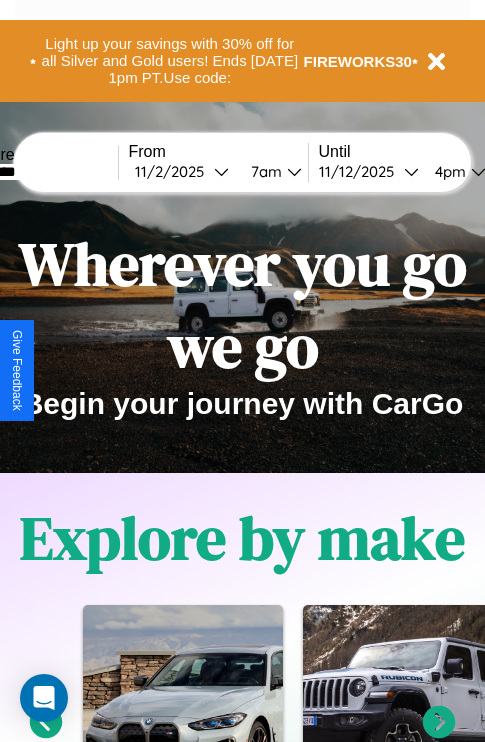 scroll, scrollTop: 0, scrollLeft: 68, axis: horizontal 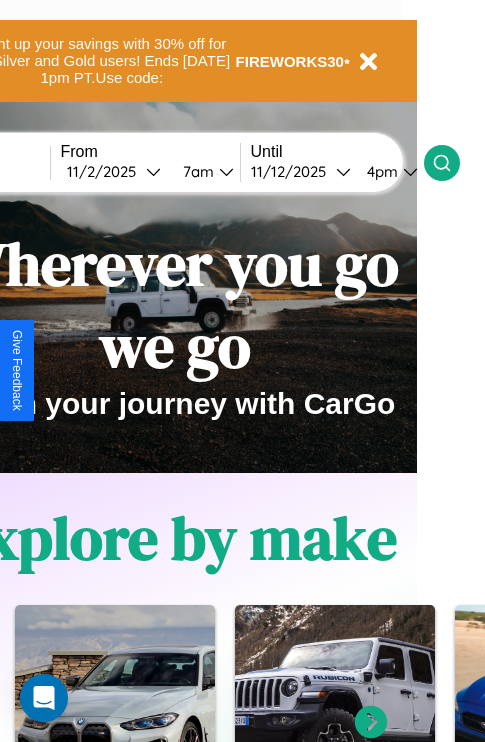 click 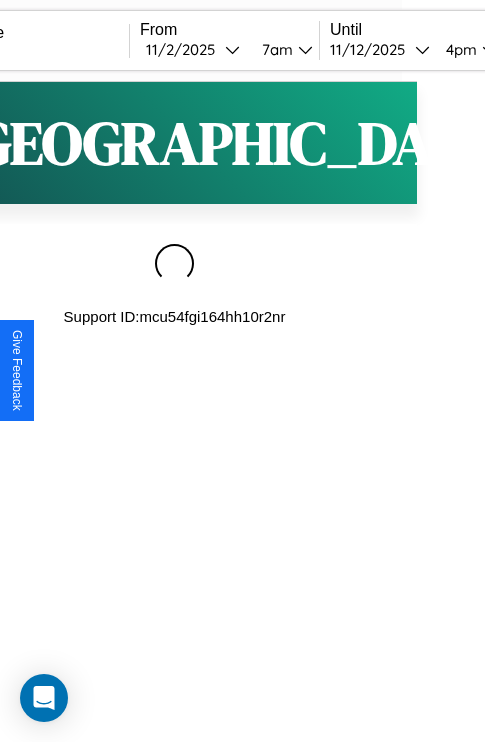 scroll, scrollTop: 0, scrollLeft: 0, axis: both 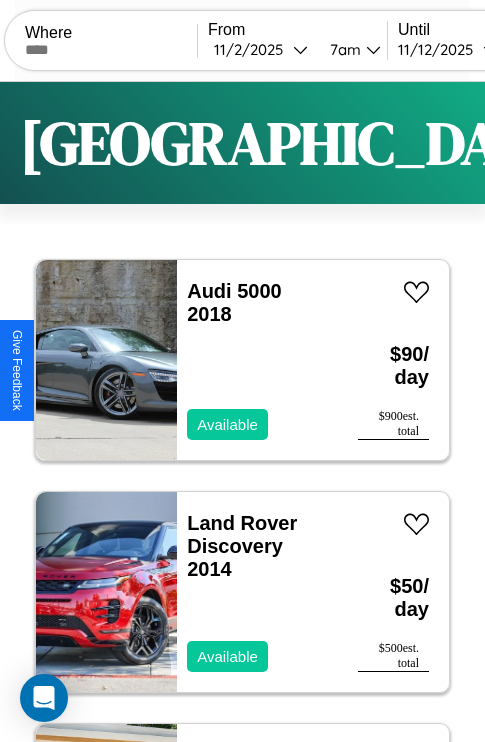 click on "Filters" at bounding box center [640, 143] 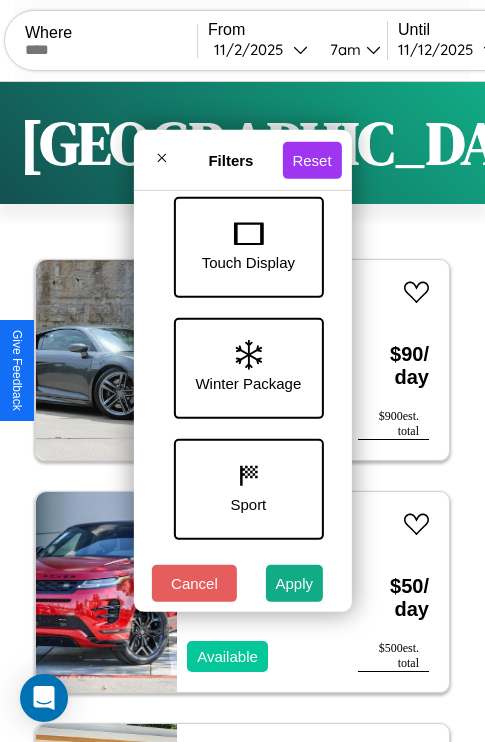 scroll, scrollTop: 651, scrollLeft: 0, axis: vertical 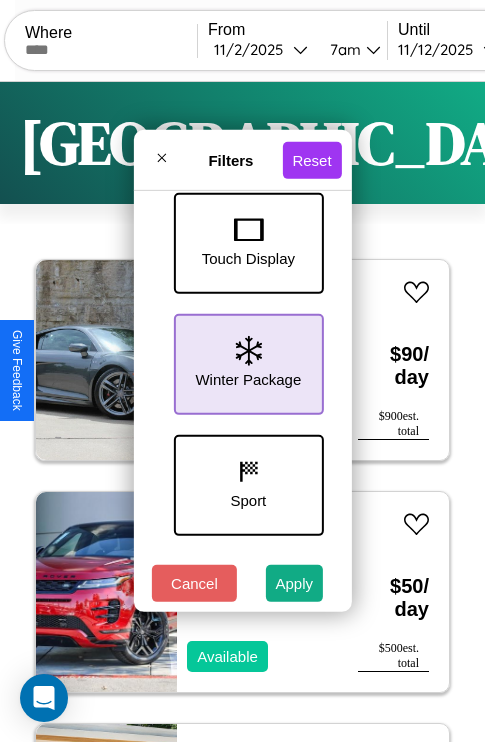 click 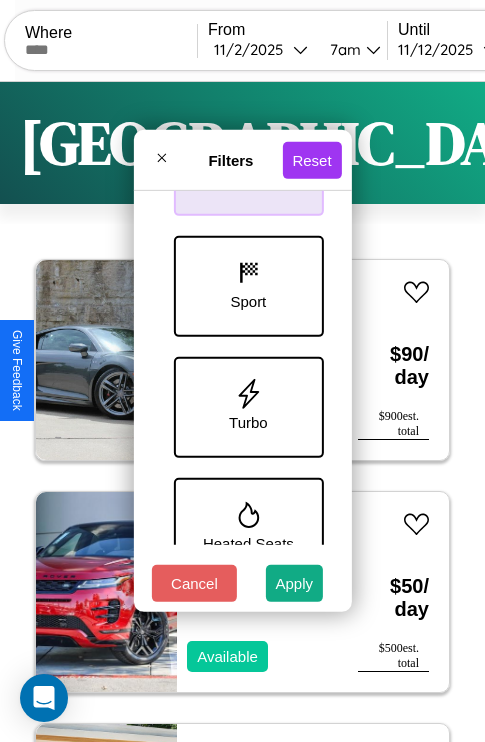 scroll, scrollTop: 893, scrollLeft: 0, axis: vertical 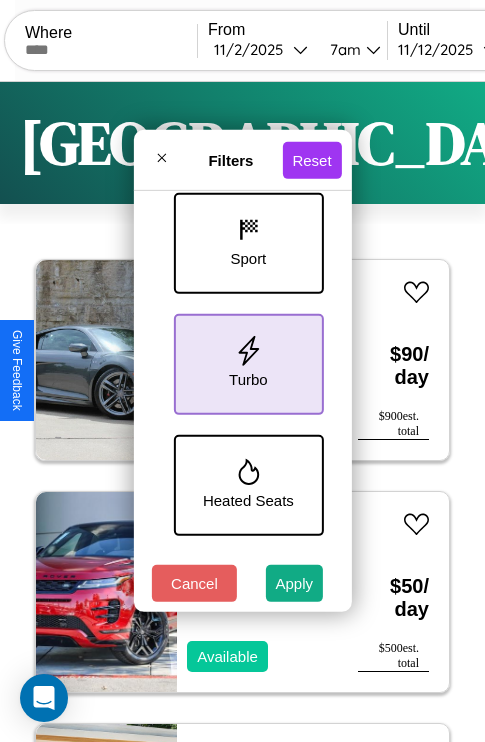 click 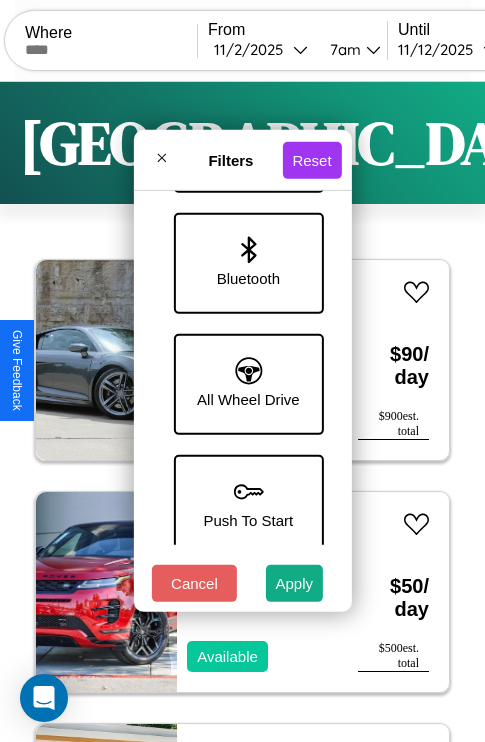 scroll, scrollTop: 1374, scrollLeft: 0, axis: vertical 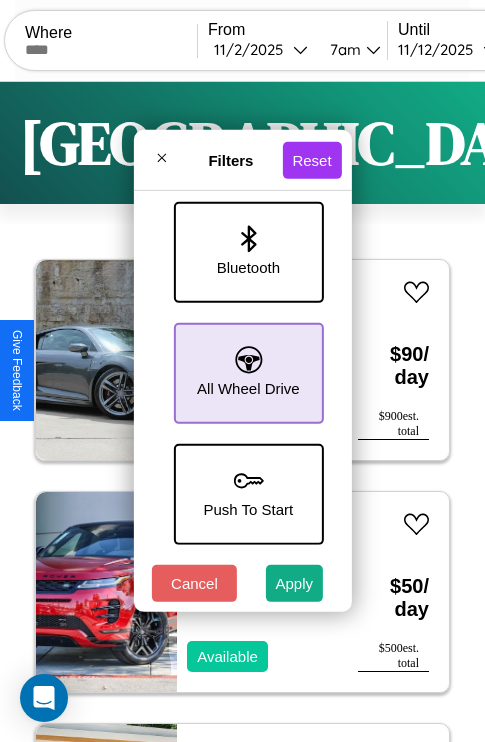 click 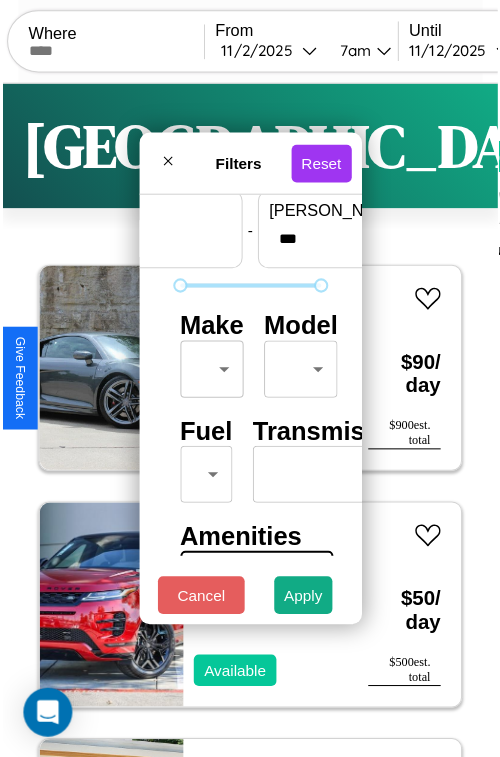 scroll, scrollTop: 59, scrollLeft: 0, axis: vertical 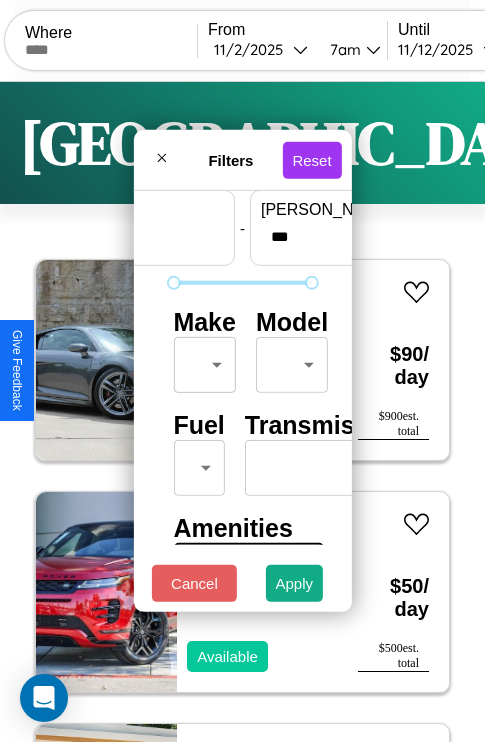 click on "CarGo Where From 11 / 2 / 2025 7am Until 11 / 12 / 2025 4pm Become a Host Login Sign Up Yokohama Filters 122  cars in this area These cars can be picked up in this city. Audi   5000   2018 Available $ 90  / day $ 900  est. total Land Rover   Discovery   2014 Available $ 50  / day $ 500  est. total Lincoln   MKS   2019 Available $ 180  / day $ 1800  est. total Hyundai   Genesis Coupe   2022 Available $ 40  / day $ 400  est. total Volvo   VNR   2020 Available $ 130  / day $ 1300  est. total Lexus   UX   2021 Unavailable $ 150  / day $ 1500  est. total Jeep   CJ-6   2014 Available $ 120  / day $ 1200  est. total Lexus   GX   2021 Available $ 90  / day $ 900  est. total Toyota   Scion iA   2022 Available $ 50  / day $ 500  est. total Volvo   NR64   2017 Available $ 160  / day $ 1600  est. total Infiniti   M37   2017 Available $ 110  / day $ 1100  est. total Hummer   H3   2020 Available $ 130  / day $ 1300  est. total Chevrolet   Hi-Cube   2016 Available $ 180  / day $ 1800  est. total BMW   i3   2014 Available $" at bounding box center (242, 412) 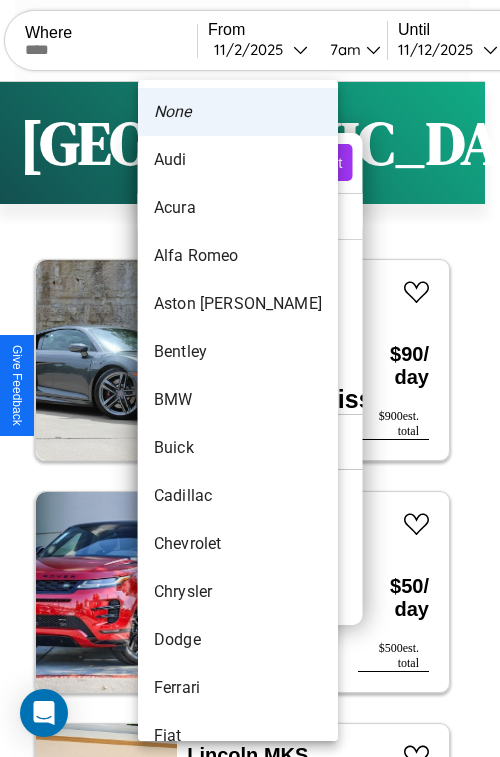 click on "Acura" at bounding box center (238, 208) 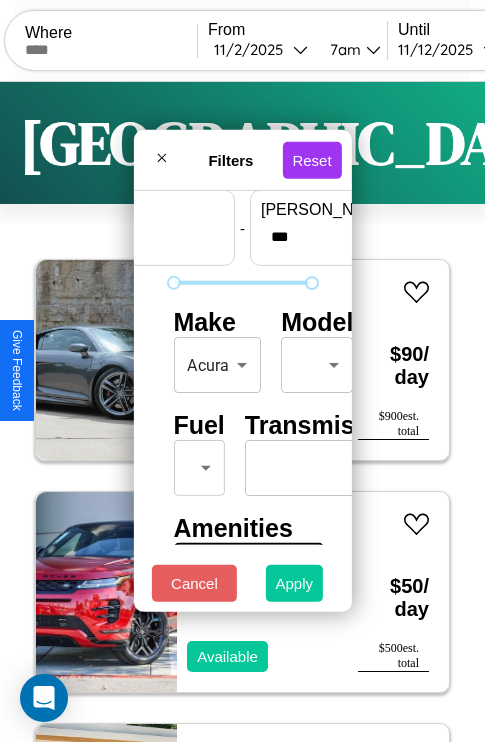 click on "Apply" at bounding box center (295, 583) 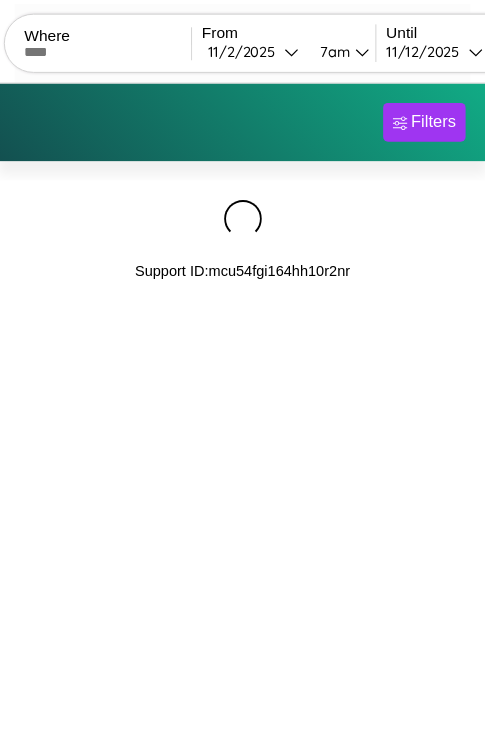 scroll, scrollTop: 0, scrollLeft: 0, axis: both 